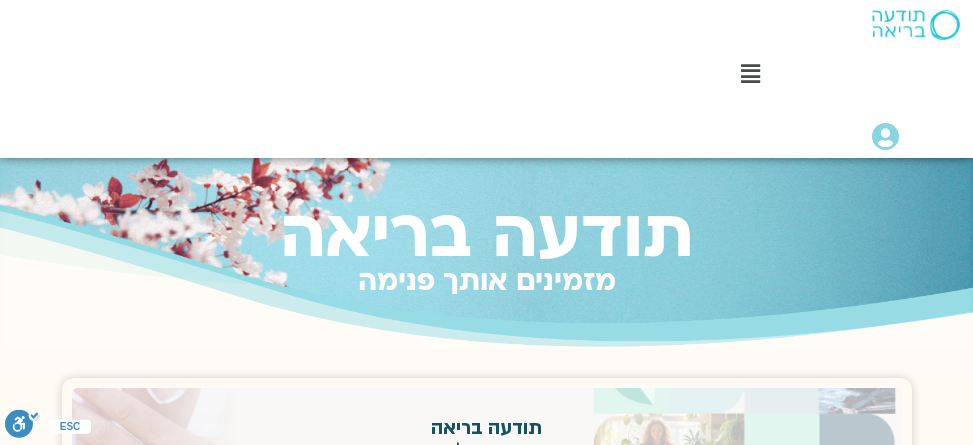 scroll, scrollTop: 0, scrollLeft: 0, axis: both 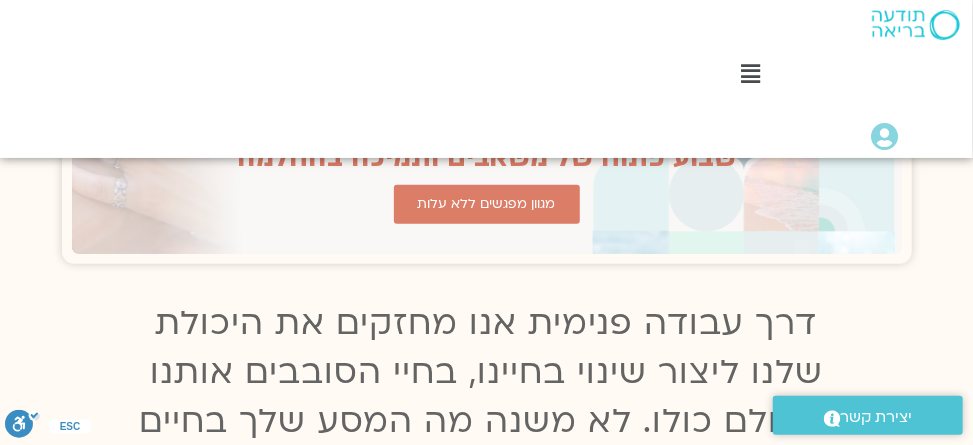 click at bounding box center [750, 74] 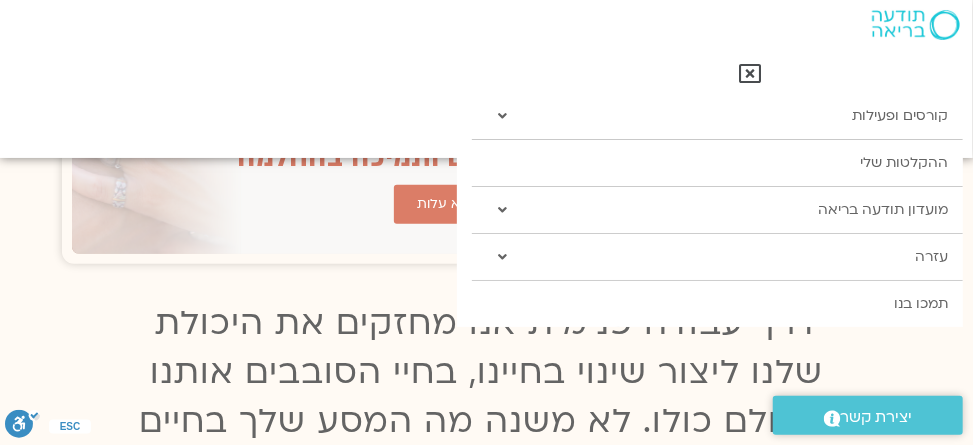 click at bounding box center [750, 74] 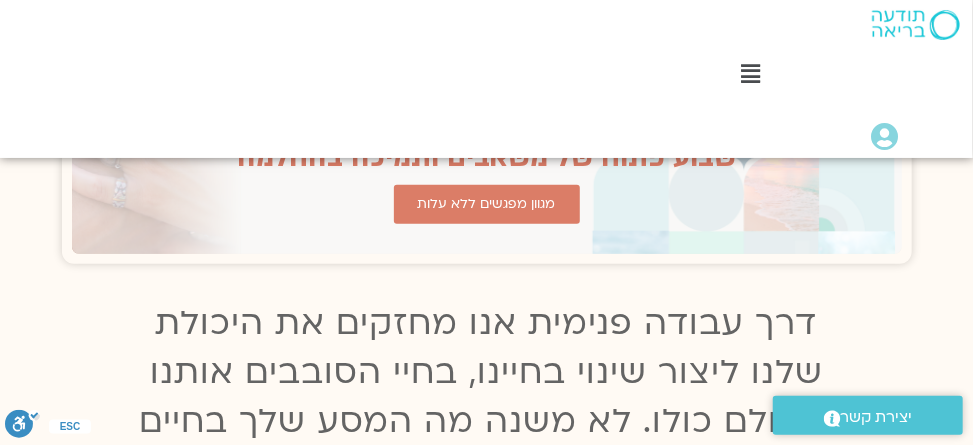 scroll, scrollTop: 0, scrollLeft: 0, axis: both 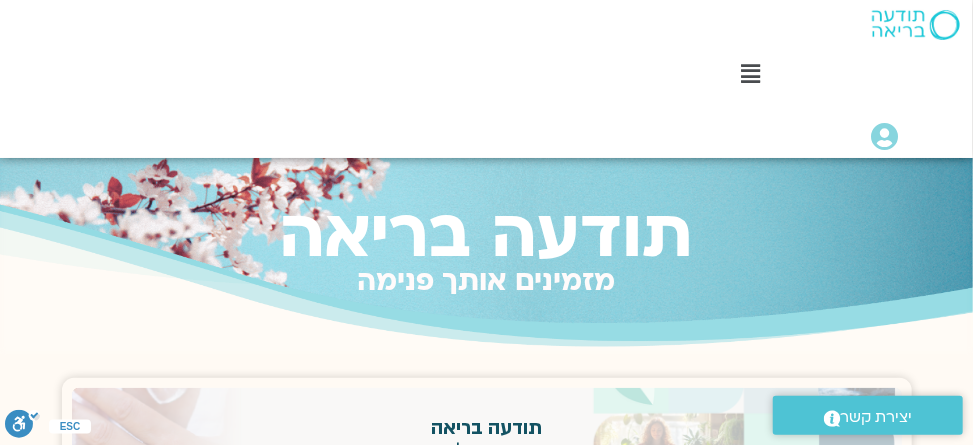 click on "Main Menu" at bounding box center (750, 76) 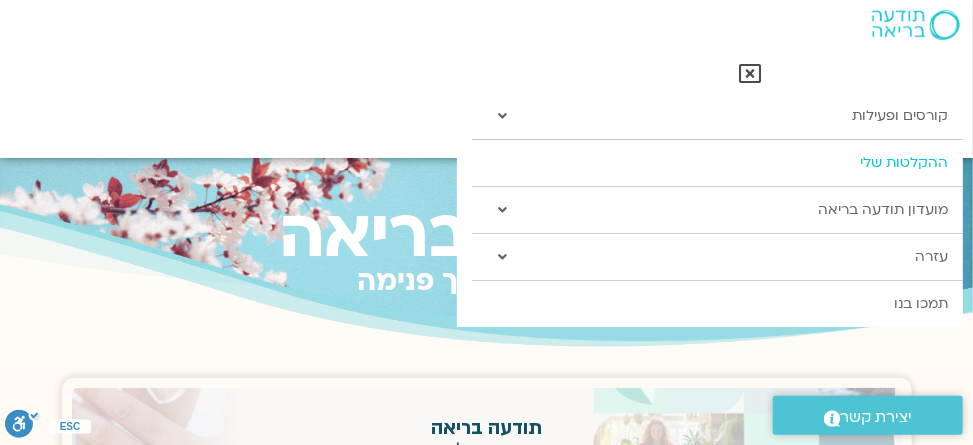 click on "ההקלטות שלי" at bounding box center (717, 163) 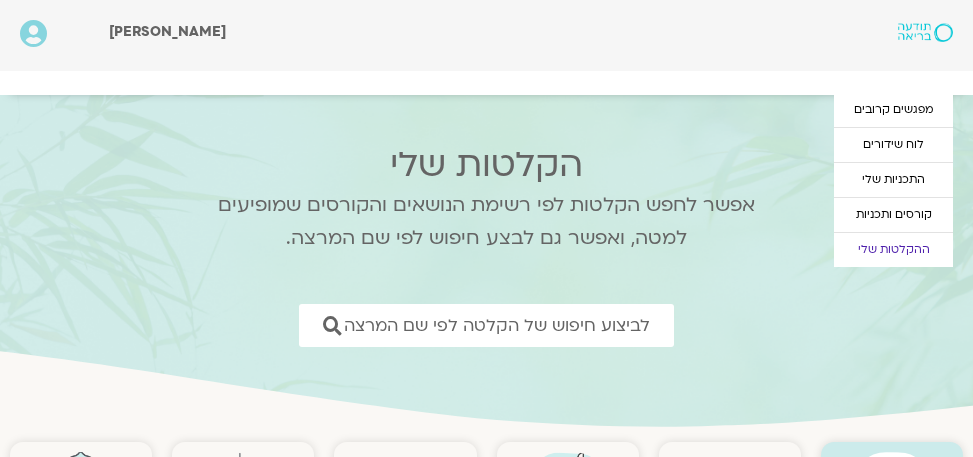 scroll, scrollTop: 0, scrollLeft: 0, axis: both 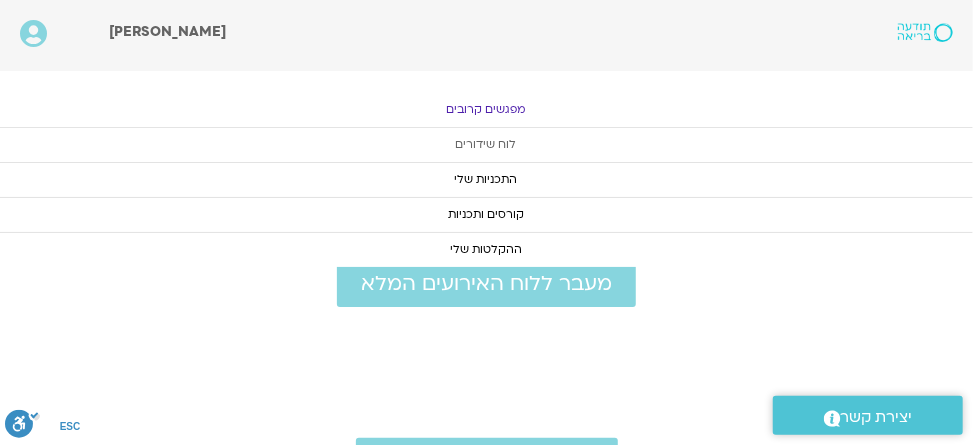 click on "לוח שידורים" 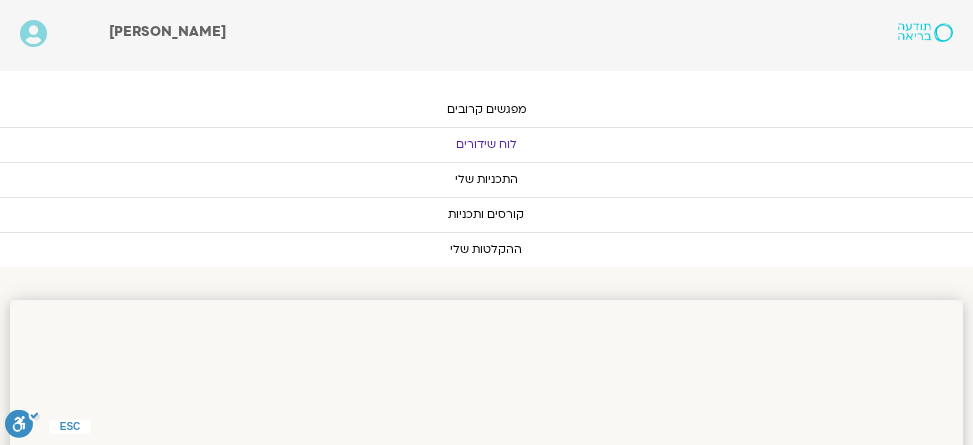 scroll, scrollTop: 0, scrollLeft: 0, axis: both 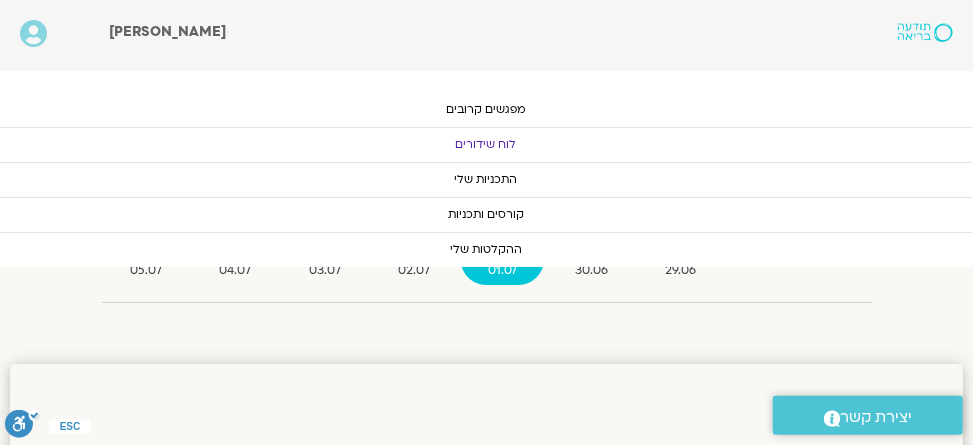 click at bounding box center (486, 1012) 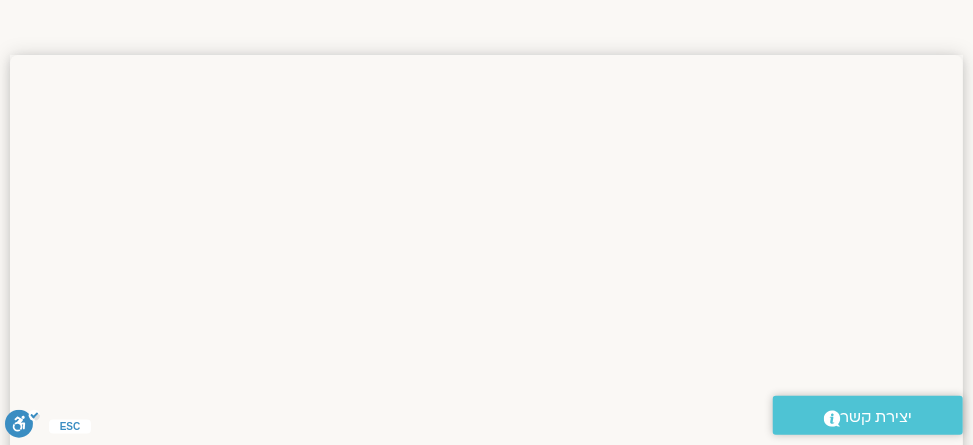 scroll, scrollTop: 0, scrollLeft: 0, axis: both 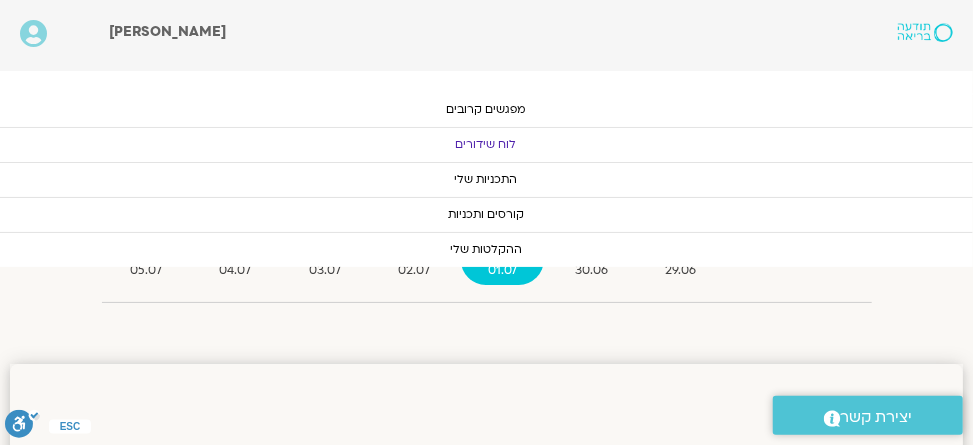 click on "לוח שידורים" 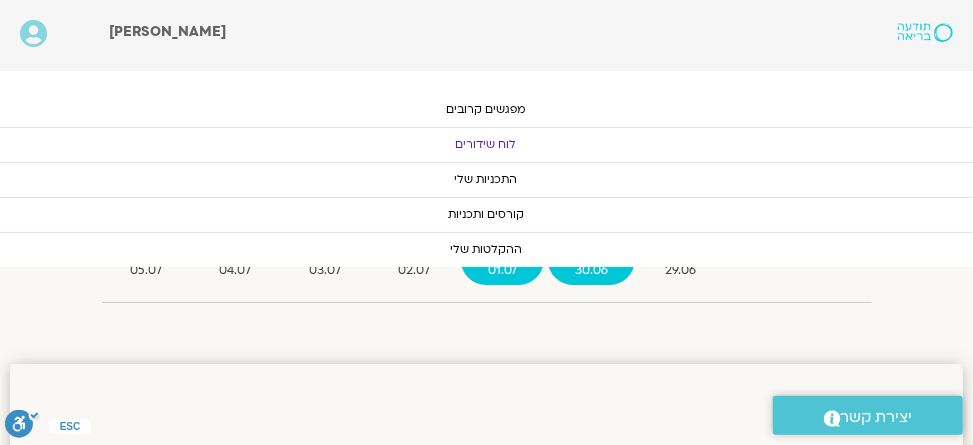 click on "30.06" at bounding box center [591, 270] 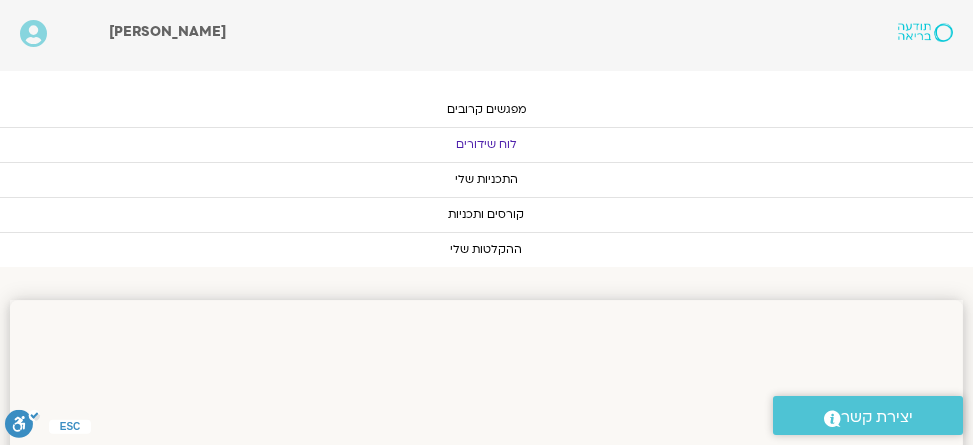 scroll, scrollTop: 0, scrollLeft: 0, axis: both 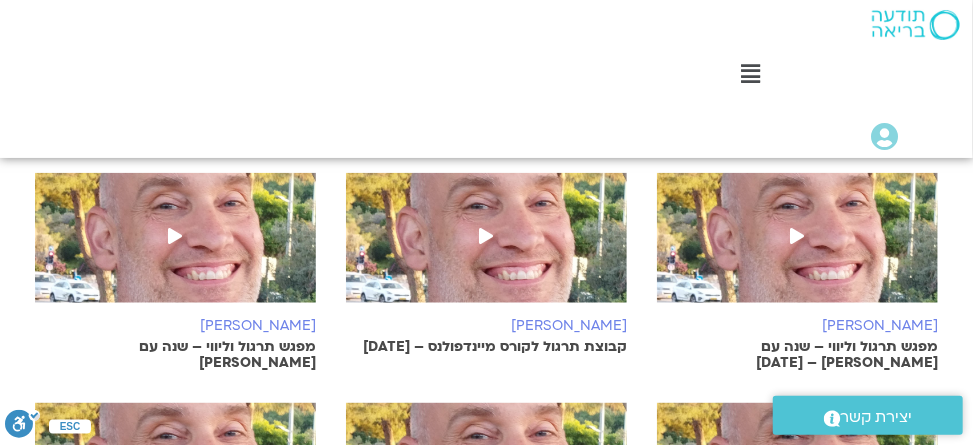 click at bounding box center [487, 236] 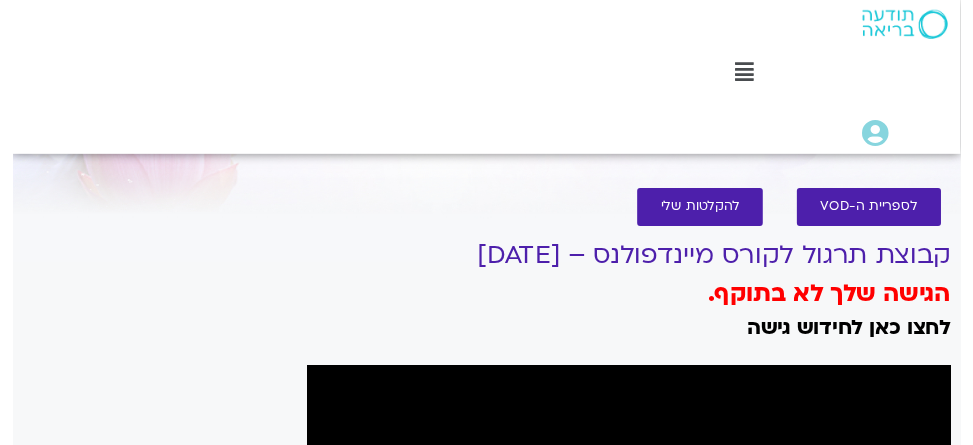 scroll, scrollTop: 0, scrollLeft: 0, axis: both 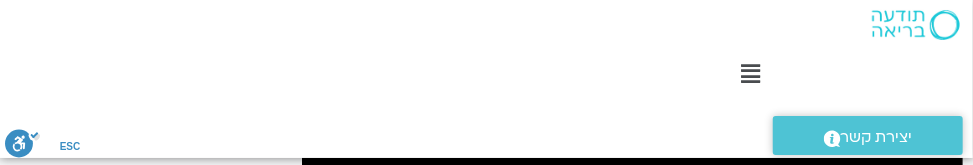 click on "Main Menu
קורסים ופעילות מפגשי תמיכה לאור המצב לוח שידורים התכניות שלי קורסים ההקלטות שלי מועדון תודעה בריאה מידע על המועדון התכניה השבועית עזרה שאלות נפוצות צרו קשר תמכו בנו
Main Menu
אזור אישי
הזמנות
התנתקות
פרטי המורה
הוספת אירוע" at bounding box center [720, 79] 